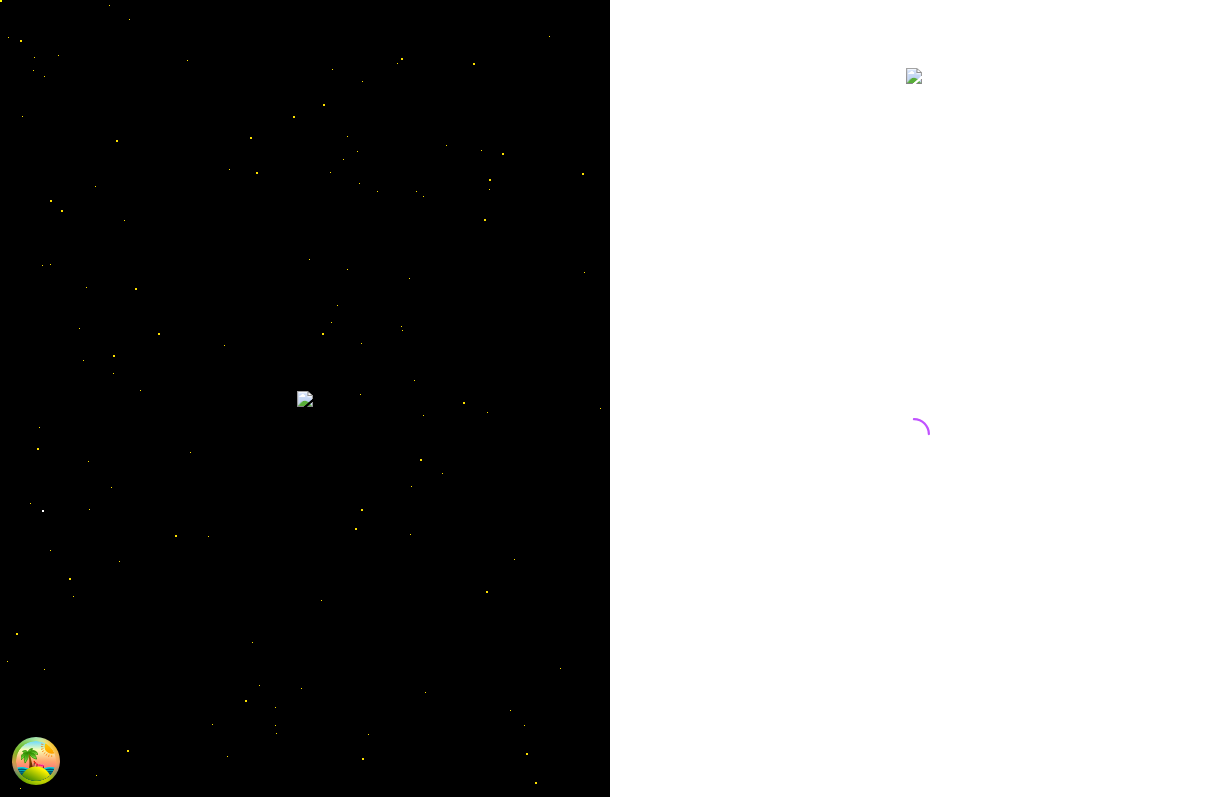 scroll, scrollTop: 0, scrollLeft: 0, axis: both 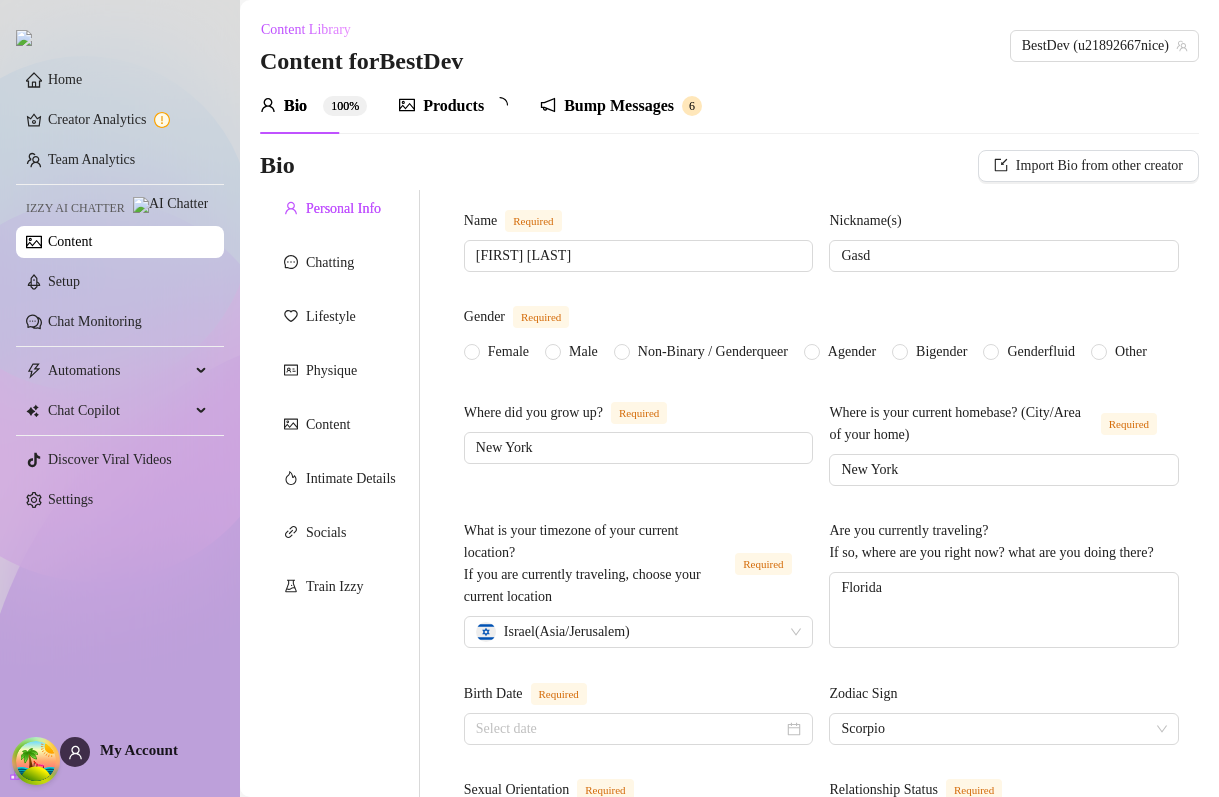 type 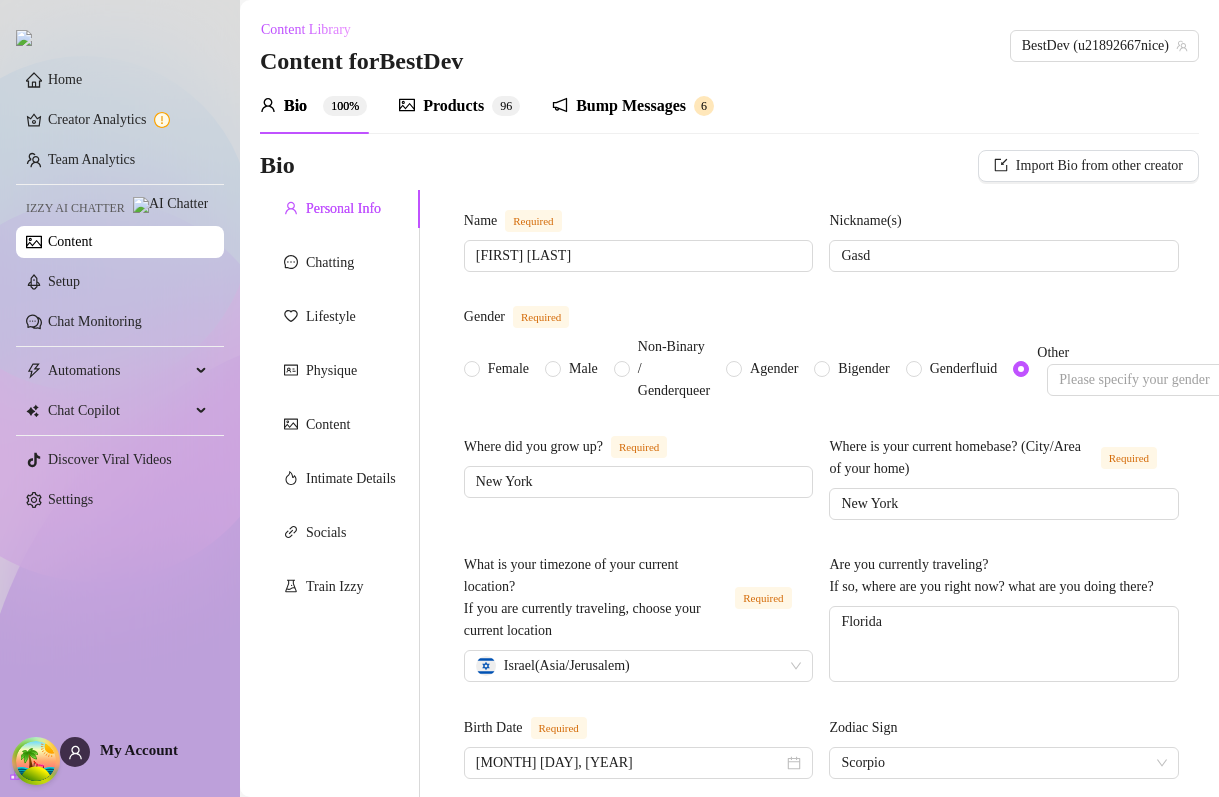 type on "[MONTH] [DAY], [YEAR]" 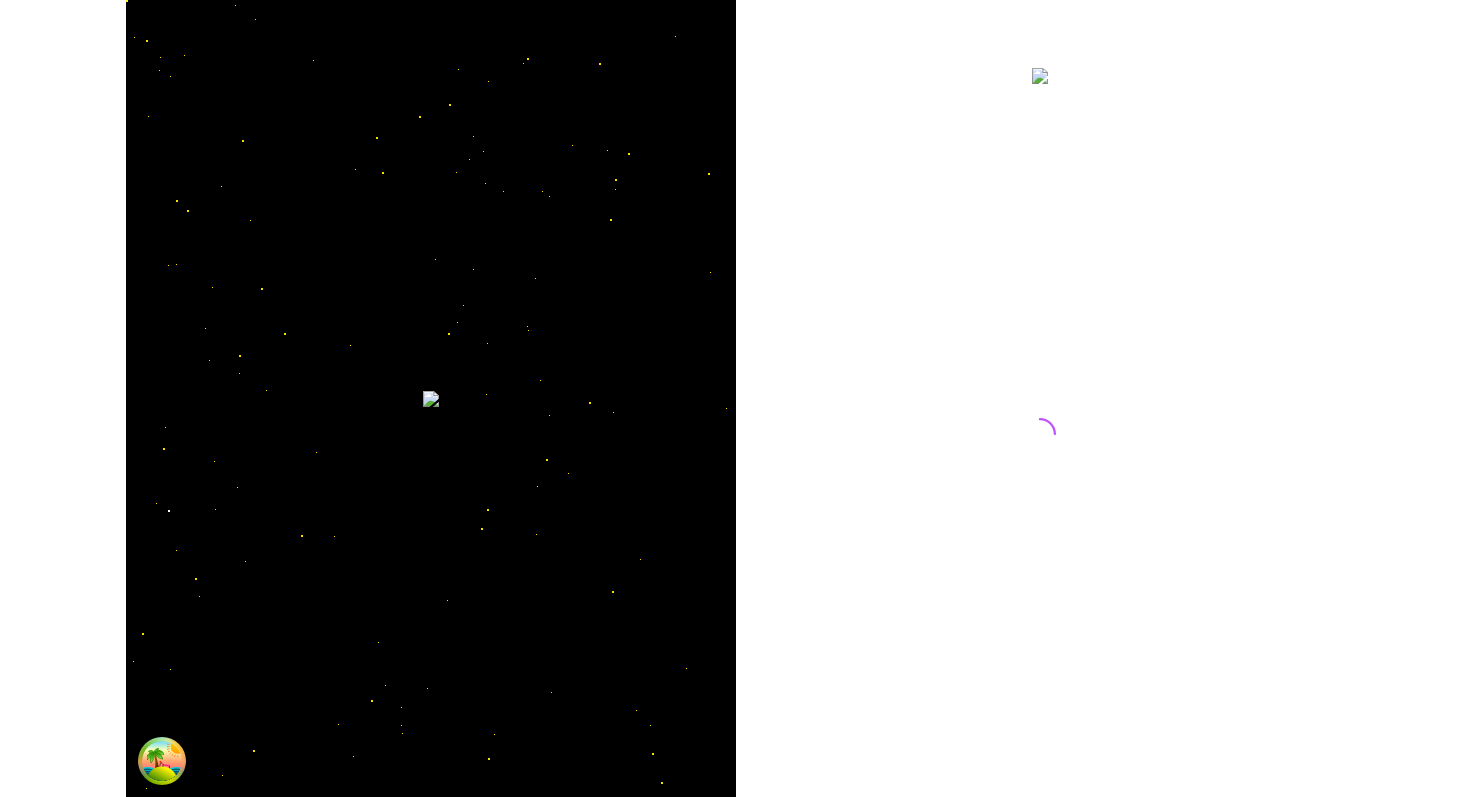 scroll, scrollTop: 0, scrollLeft: 0, axis: both 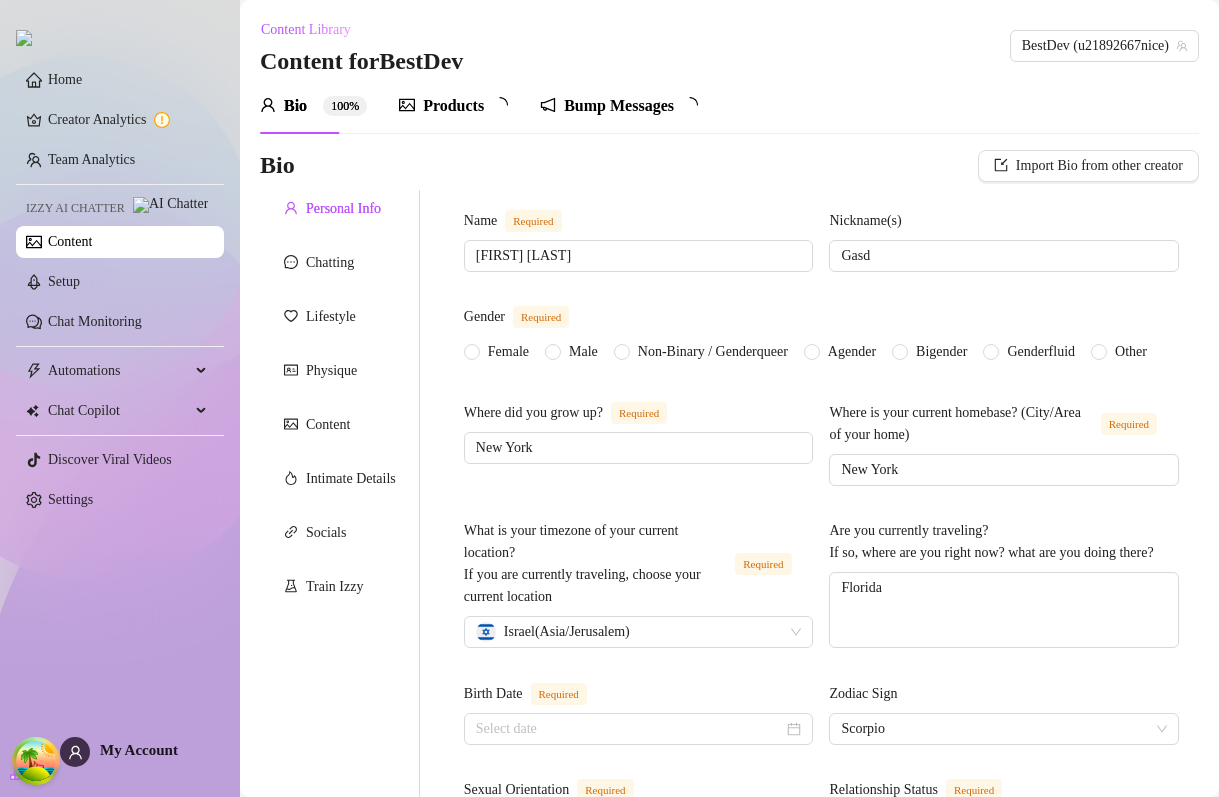 type 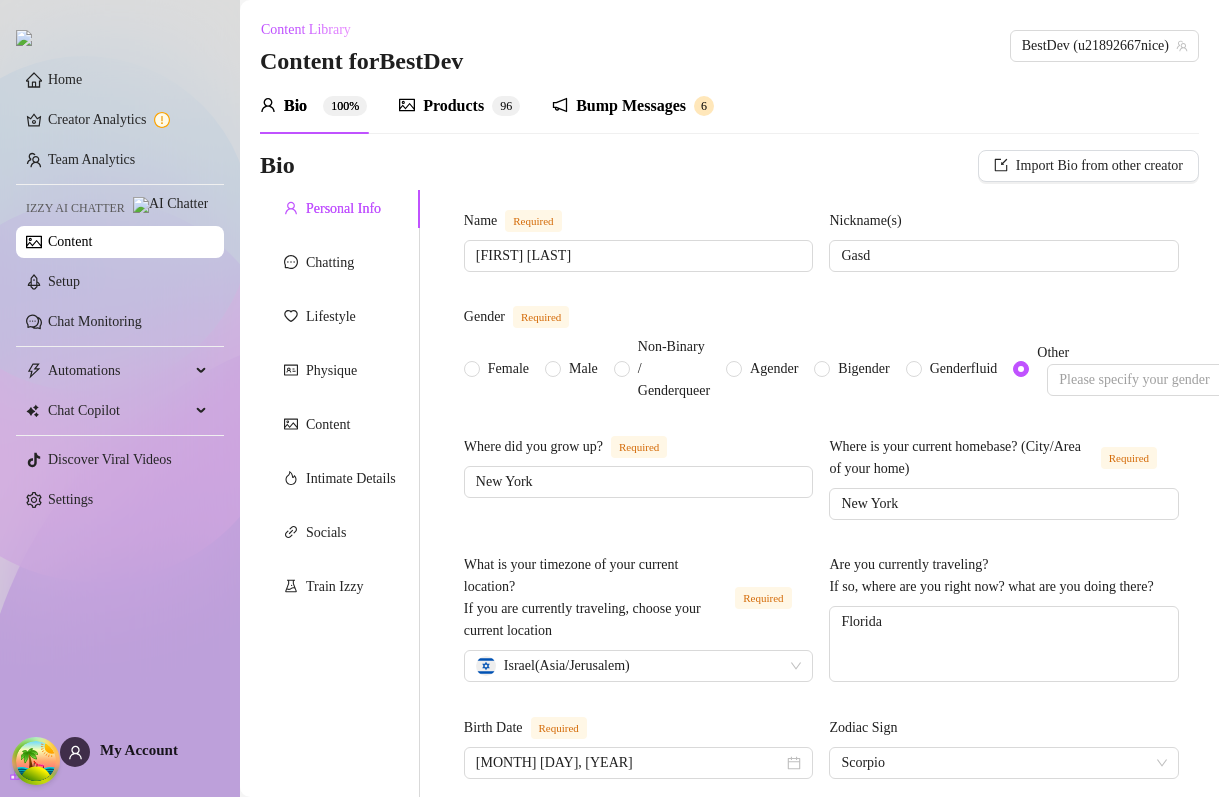 click on "Products" at bounding box center [453, 106] 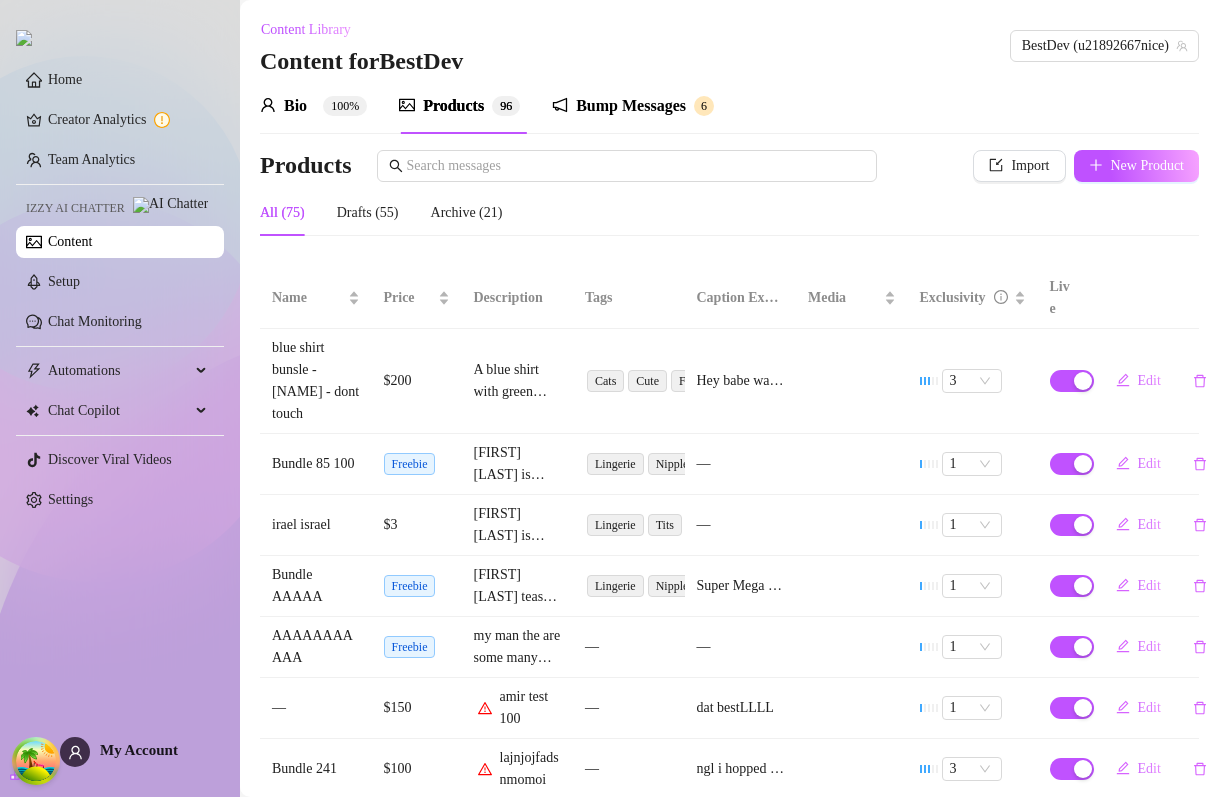 click on "Bump Messages 6" at bounding box center [633, 106] 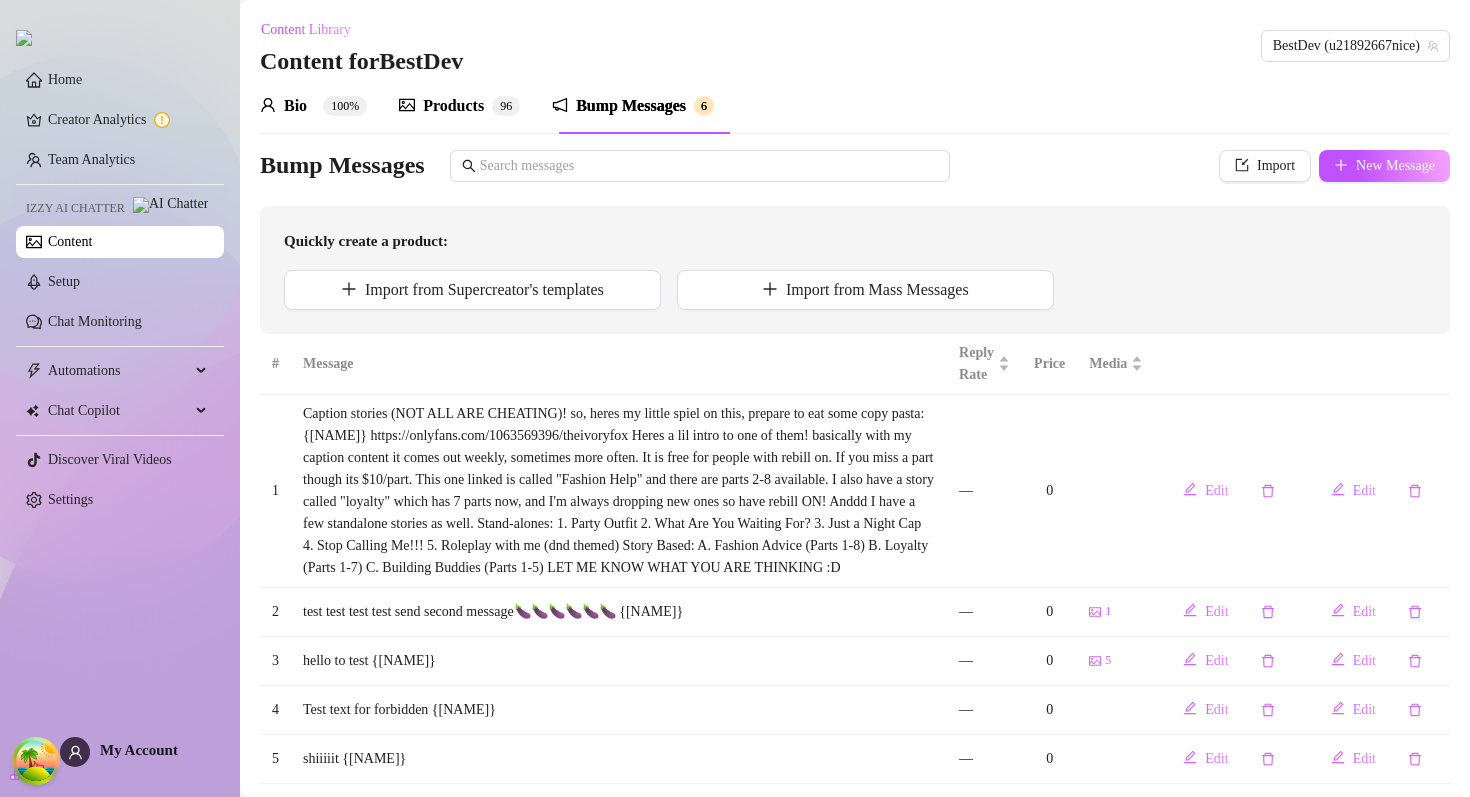 click on "Products" at bounding box center [453, 106] 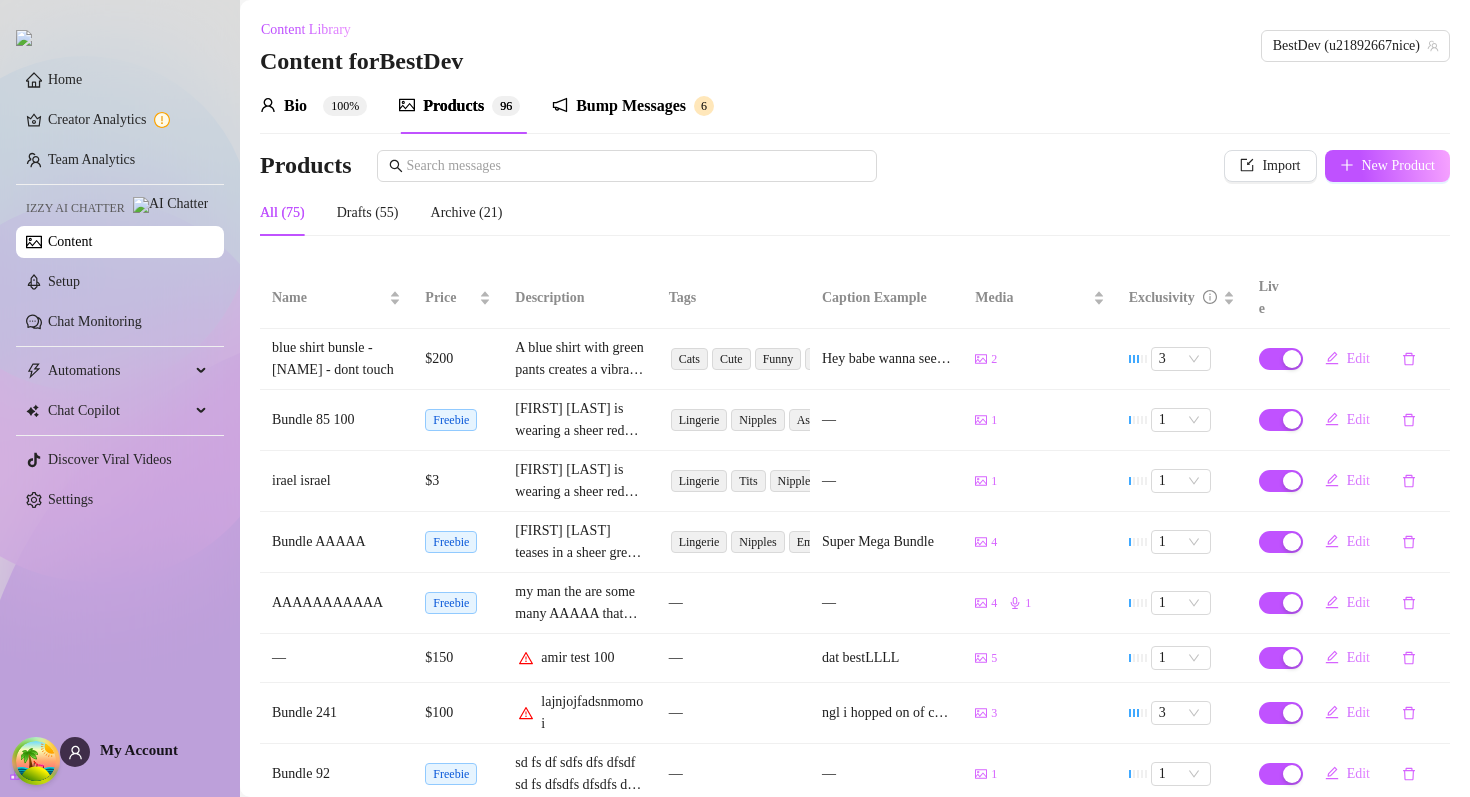 click on "Bio   100%" at bounding box center (313, 106) 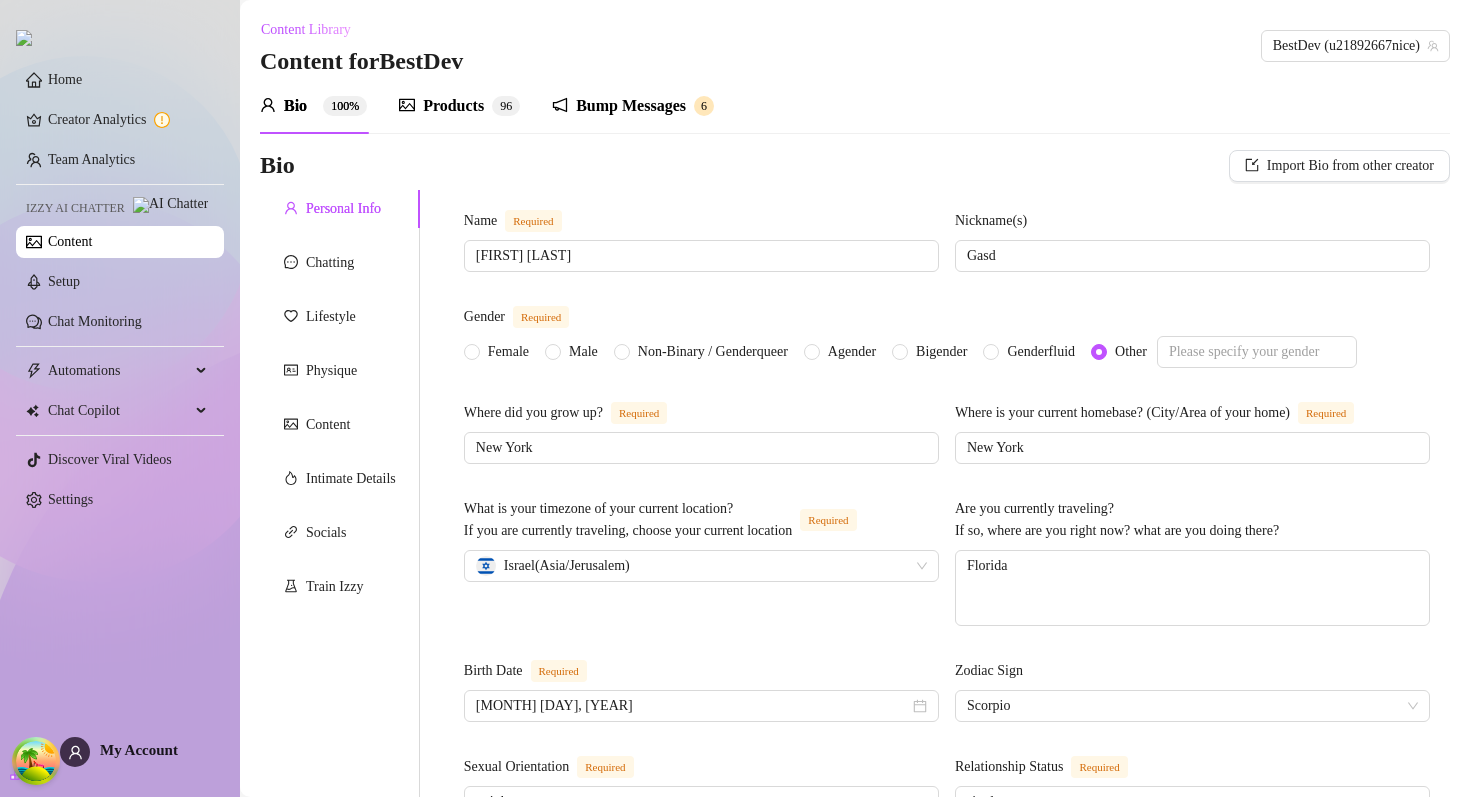 click on "Products" at bounding box center [453, 106] 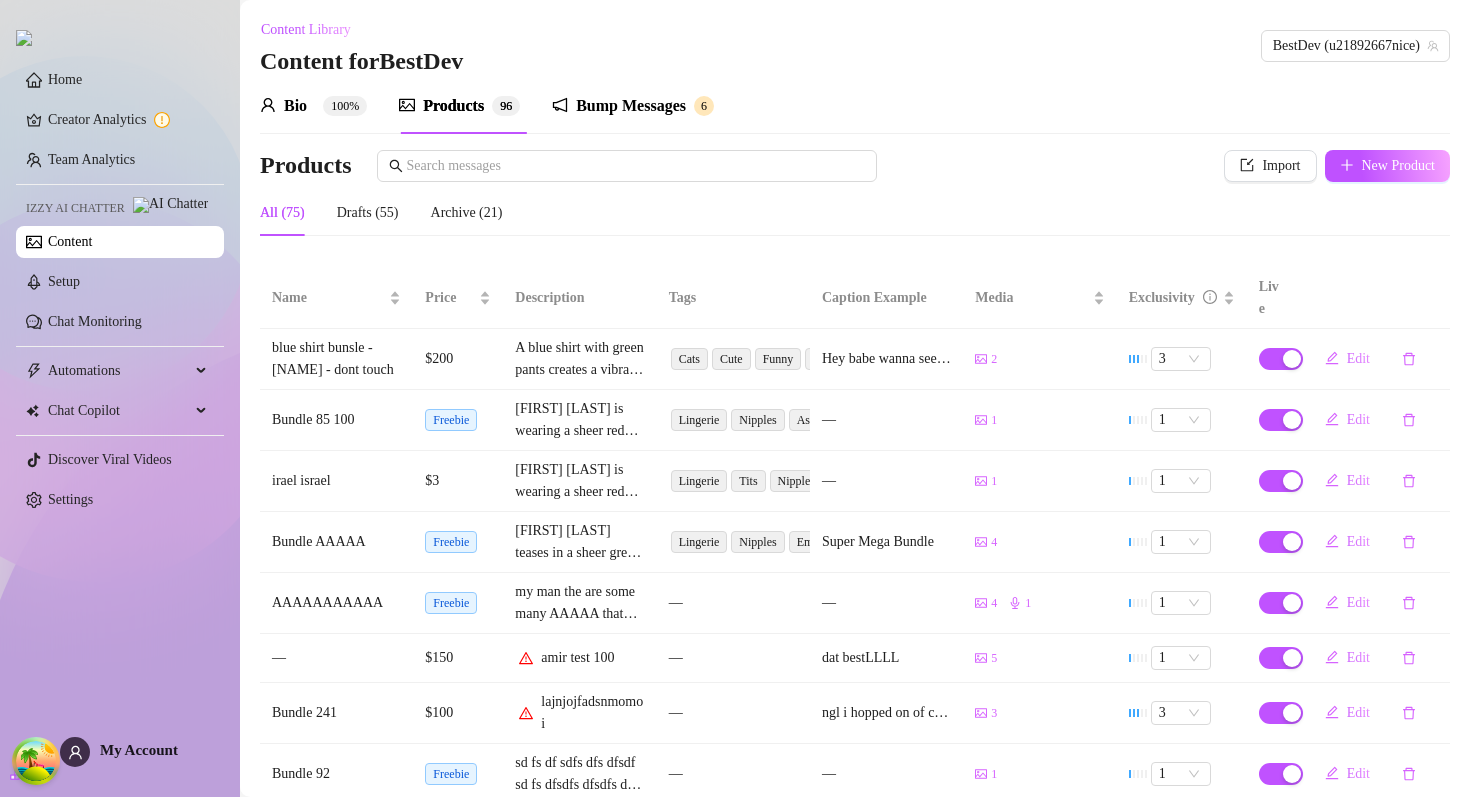 click on "Bio   100% Products 9 6 Bump Messages 6 Bio Import Bio from other creator Personal Info Chatting Lifestyle Physique Content Intimate Details Socials Train Izzy Name Required [FIRST] [LAST] Nickname(s) Gasd Gender Required Female Male Non-Binary / Genderqueer Agender Bigender Genderfluid Other Where did you grow up? Required [CITY] Where is your current homebase? (City/Area of your home) Required [CITY] What is your timezone of your current location? If you are currently traveling, choose your current location Required Israel  ( Asia/Jerusalem ) Are you currently traveling? If so, where are you right now? what are you doing there? Florida Birth Date Required [MONTH] [DAY], [YEAR] Zodiac Sign Scorpio Sexual Orientation Required stright Relationship Status Required single Do you have any siblings? How many? I don't want to talk about my family Do you have any children? How many? No Do you have any pets? I have a dog named Delilah What do you do for work currently? factory What were your previous jobs or careers? - -" at bounding box center [855, 524] 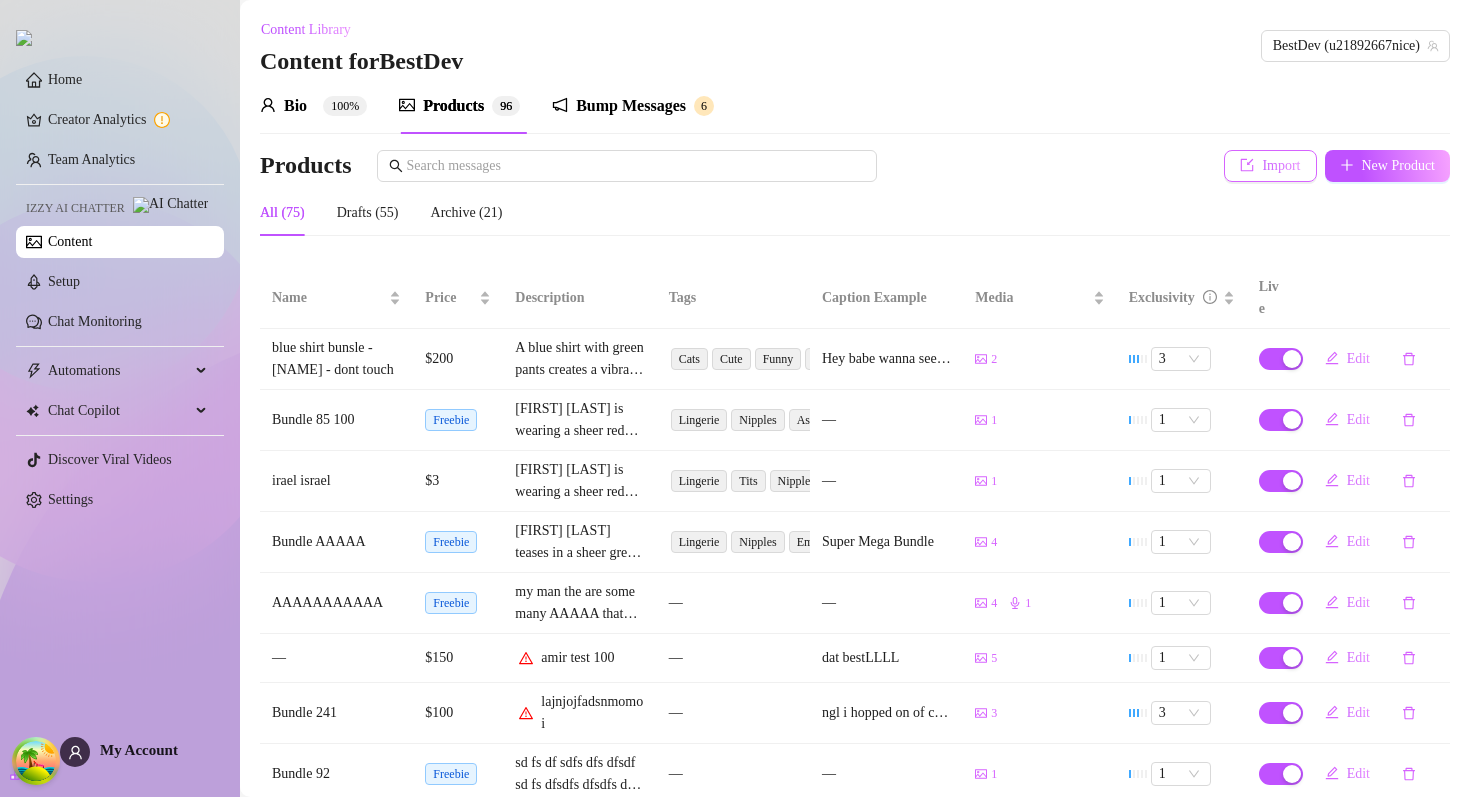 click on "Import" at bounding box center (1270, 166) 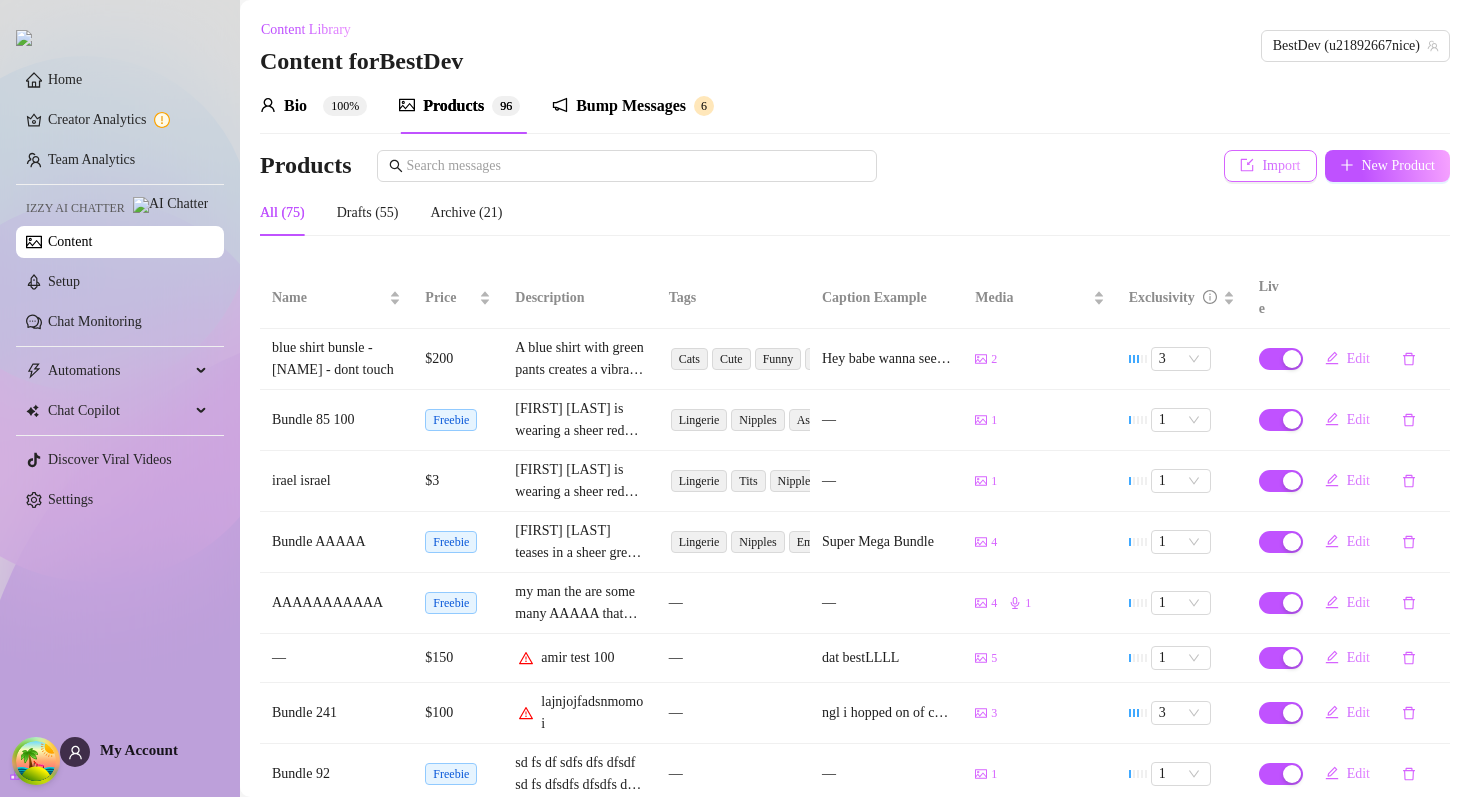type on "Type your message here..." 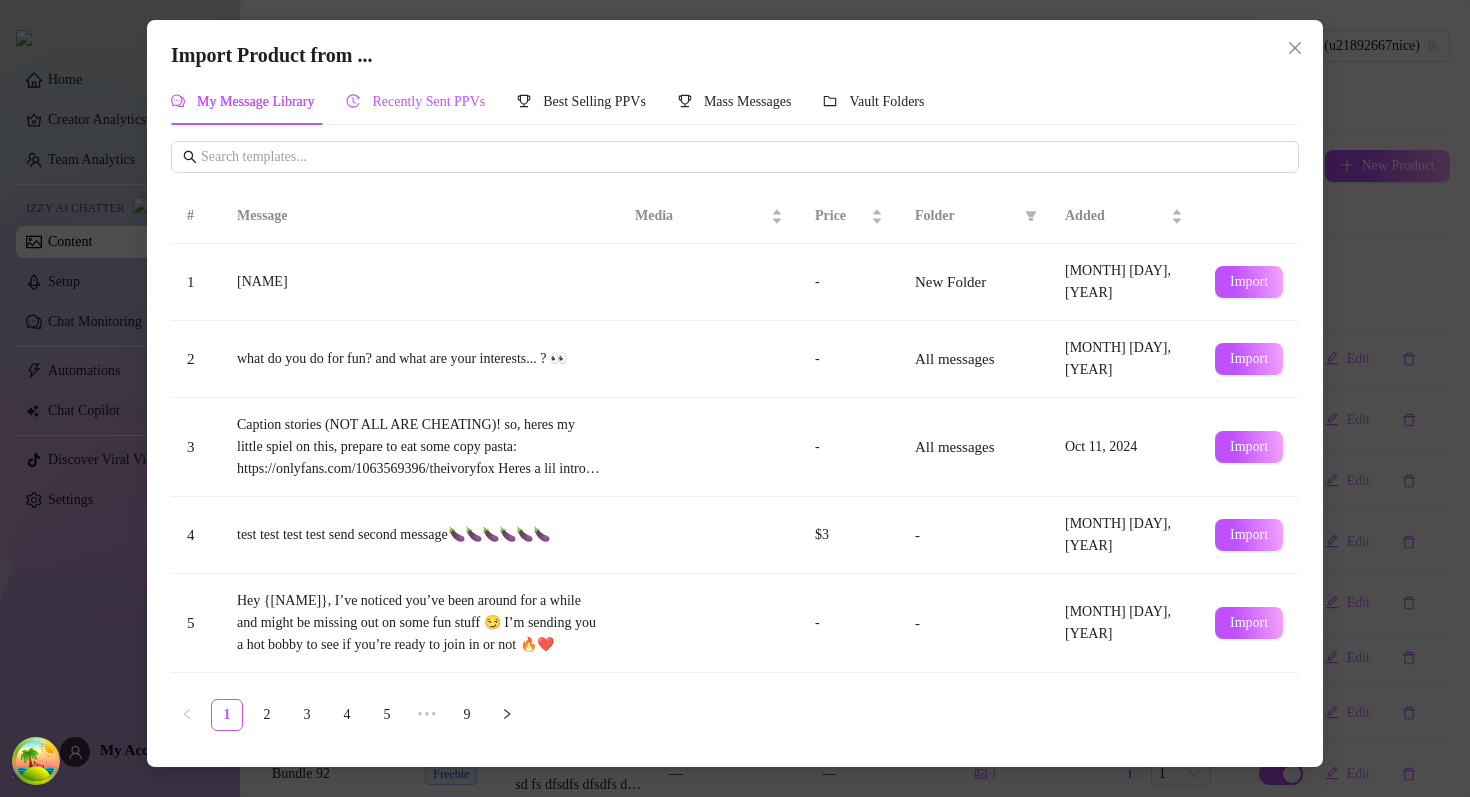 click on "Recently Sent PPVs" at bounding box center [428, 101] 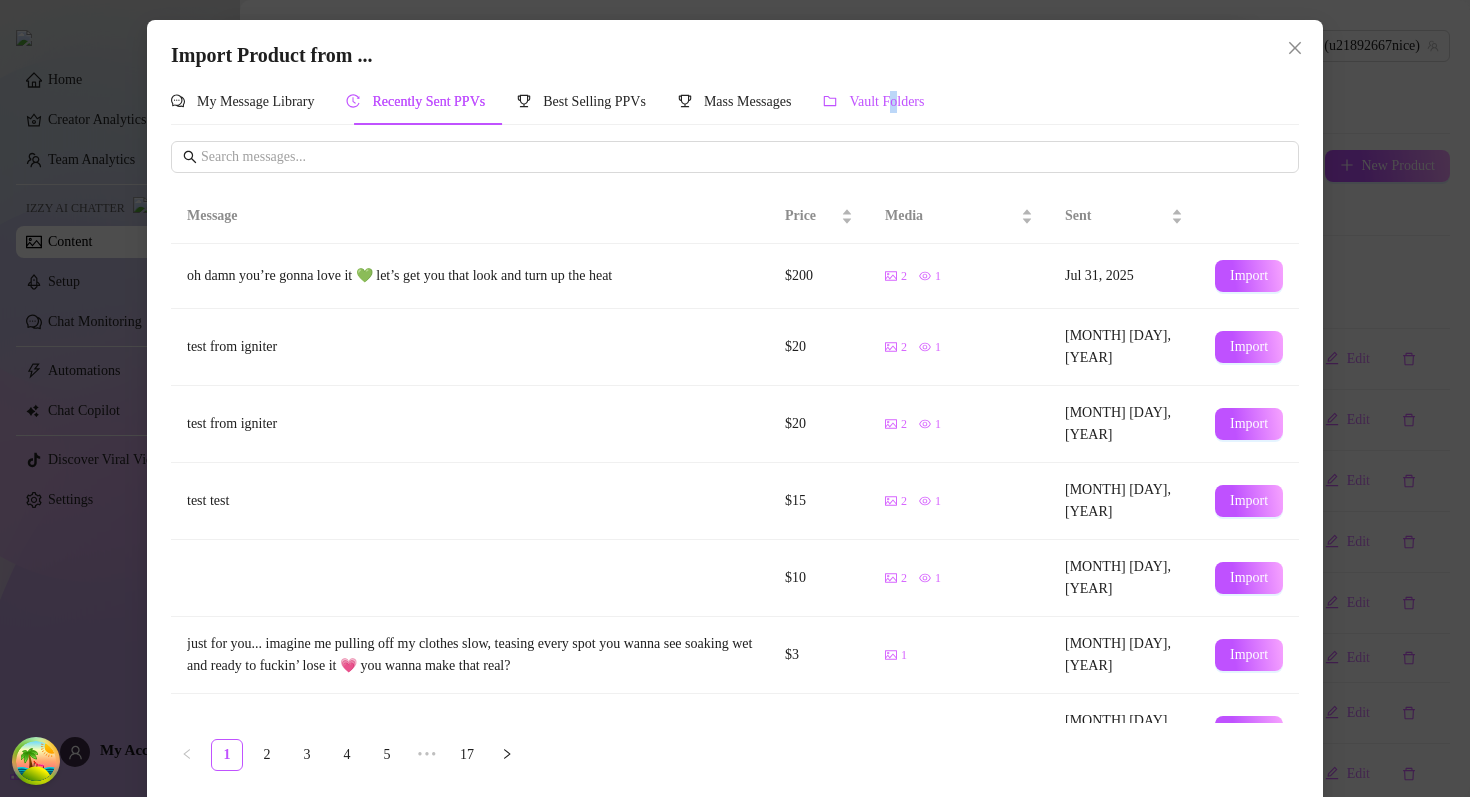 click on "Vault Folders" at bounding box center (886, 101) 